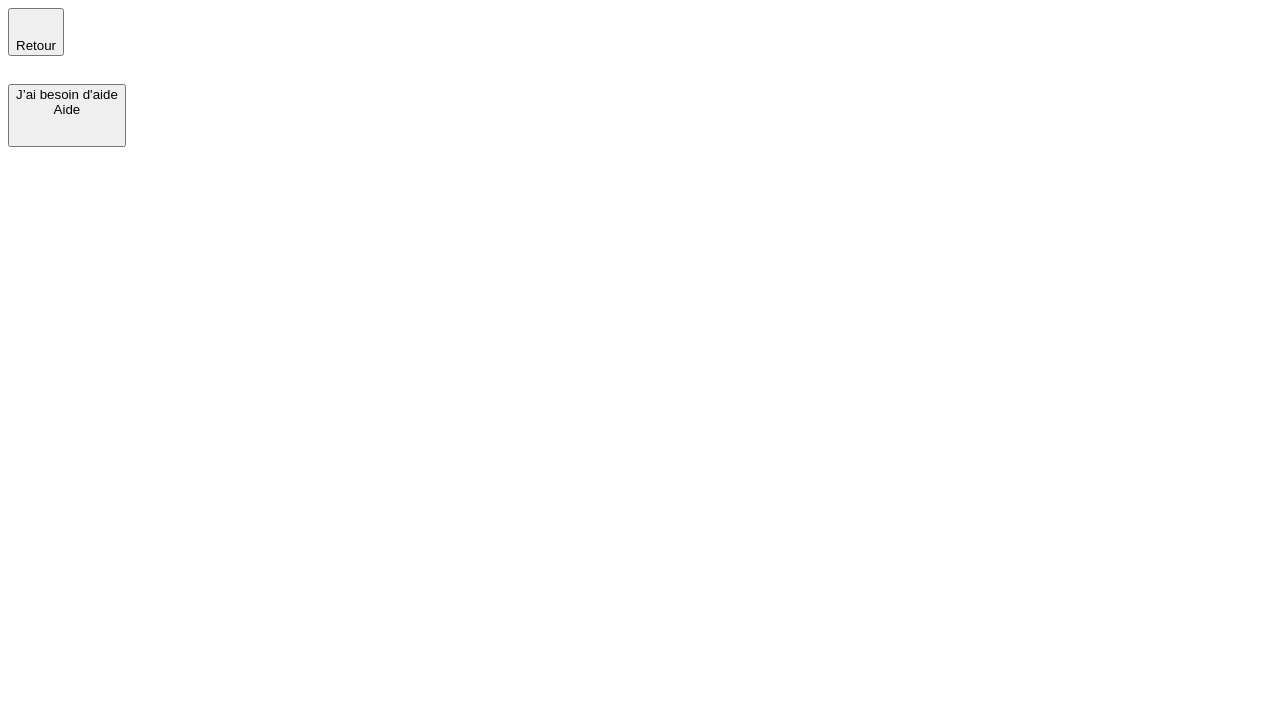 scroll, scrollTop: 0, scrollLeft: 0, axis: both 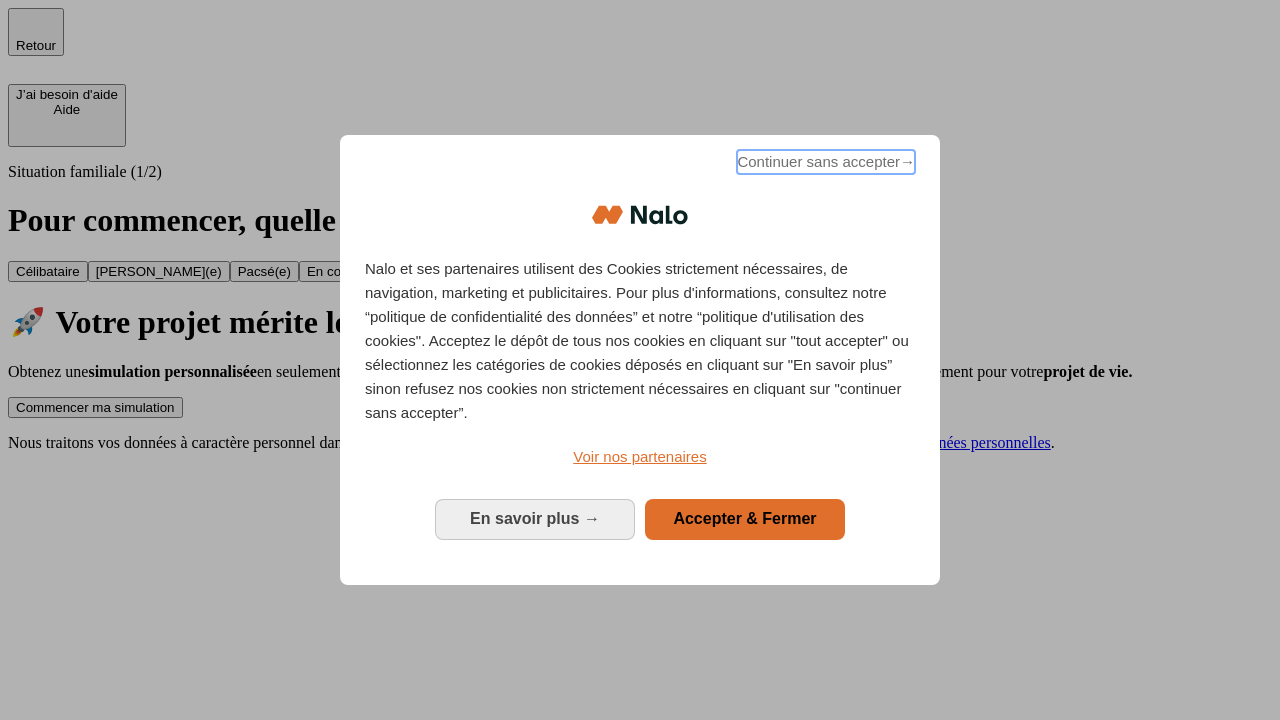 click on "Continuer sans accepter  →" at bounding box center [826, 162] 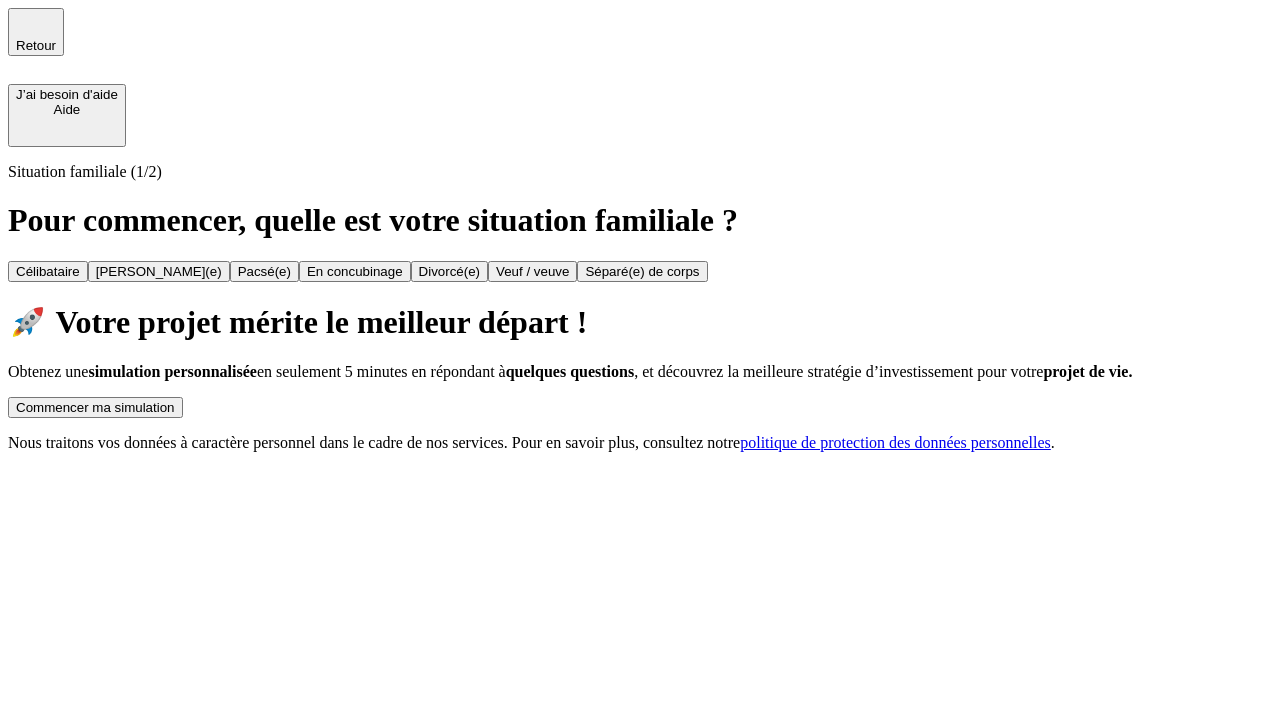click on "Commencer ma simulation" at bounding box center [95, 407] 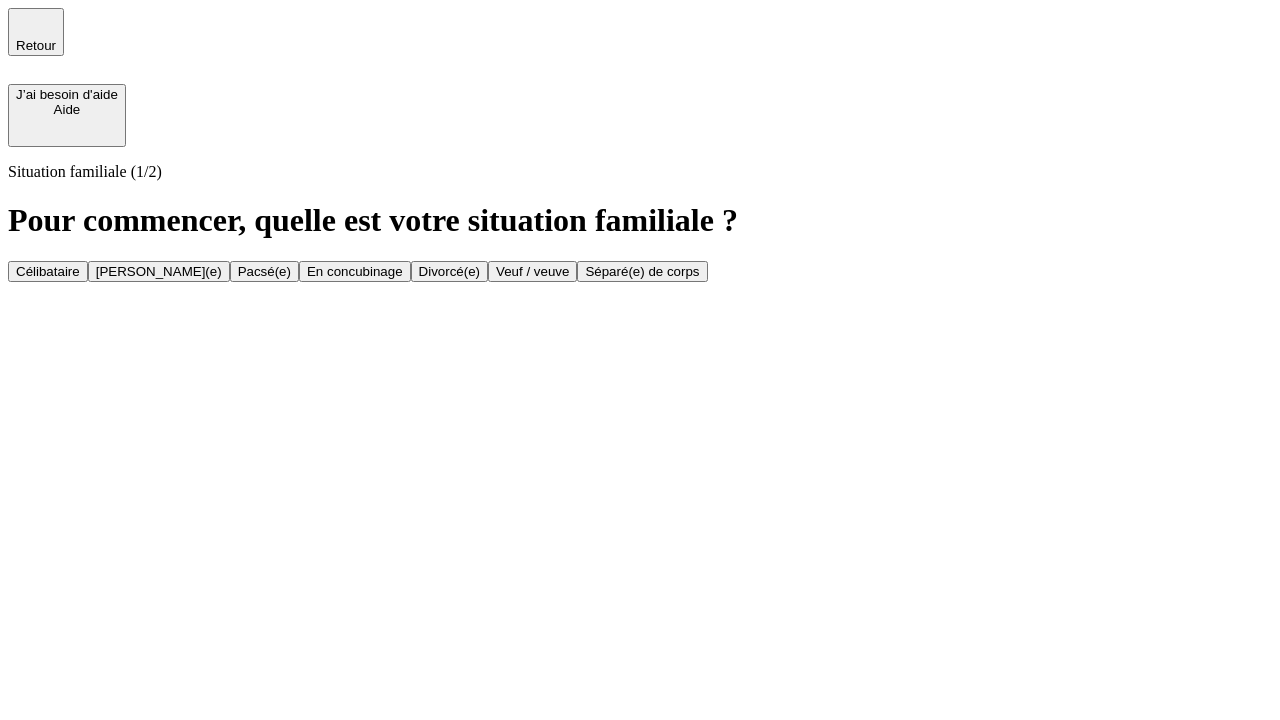 click on "Veuf / veuve" at bounding box center (532, 271) 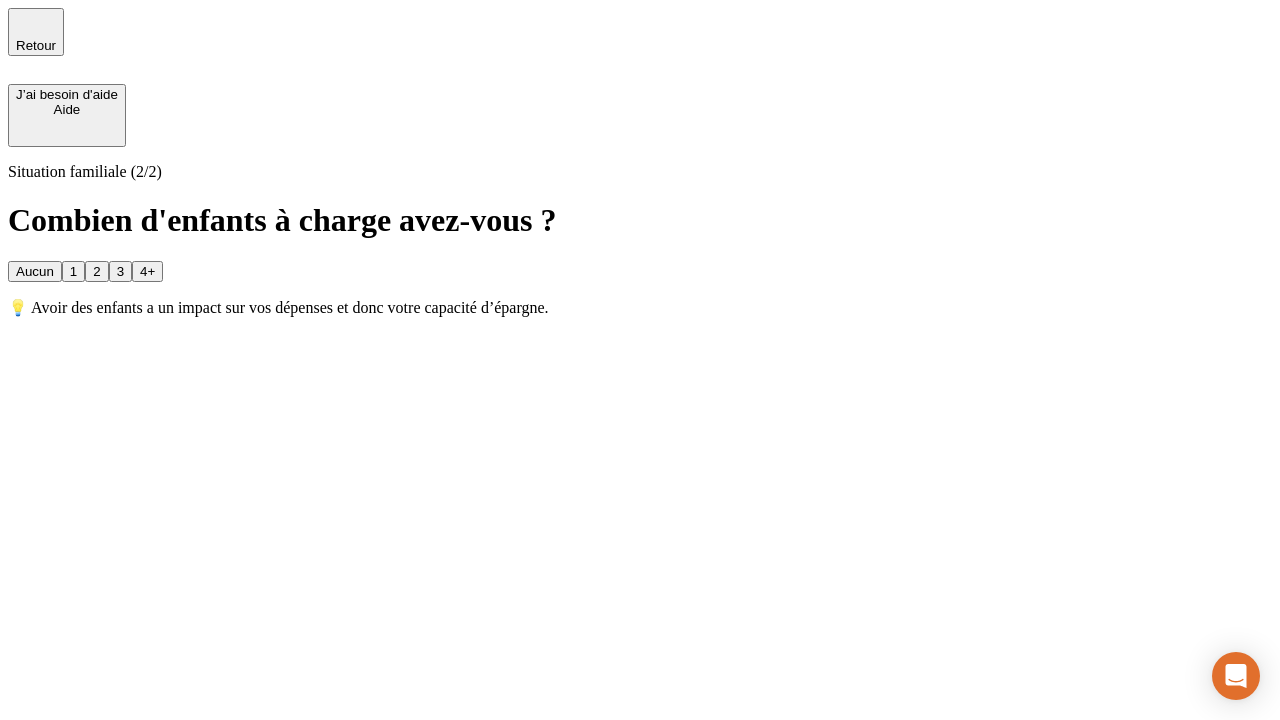 click on "Aucun" at bounding box center (35, 271) 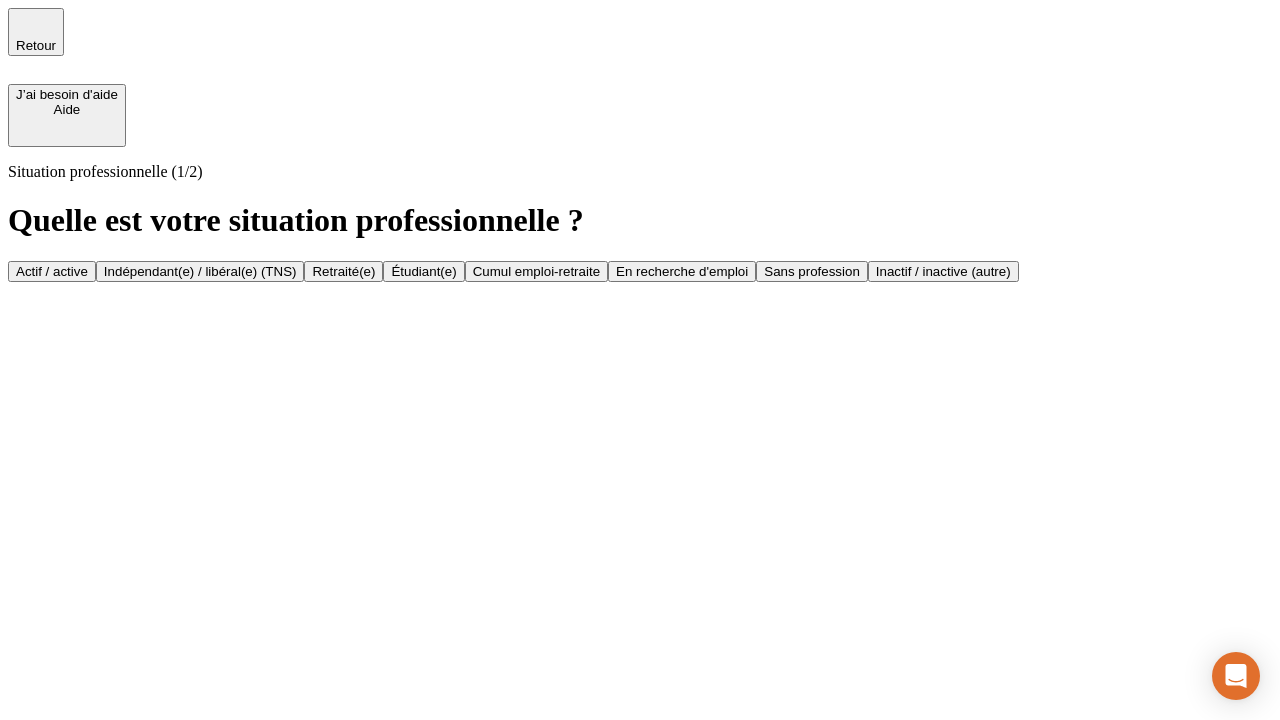 click on "Retraité(e)" at bounding box center [343, 271] 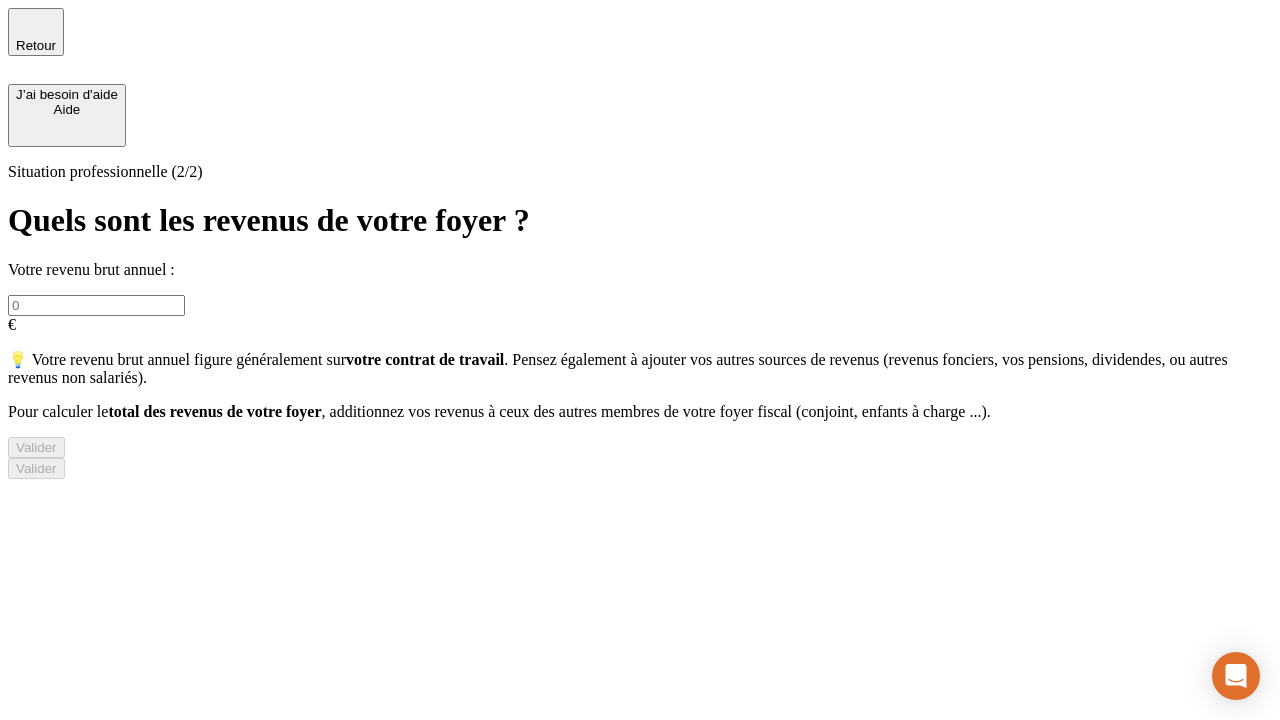 click at bounding box center (96, 305) 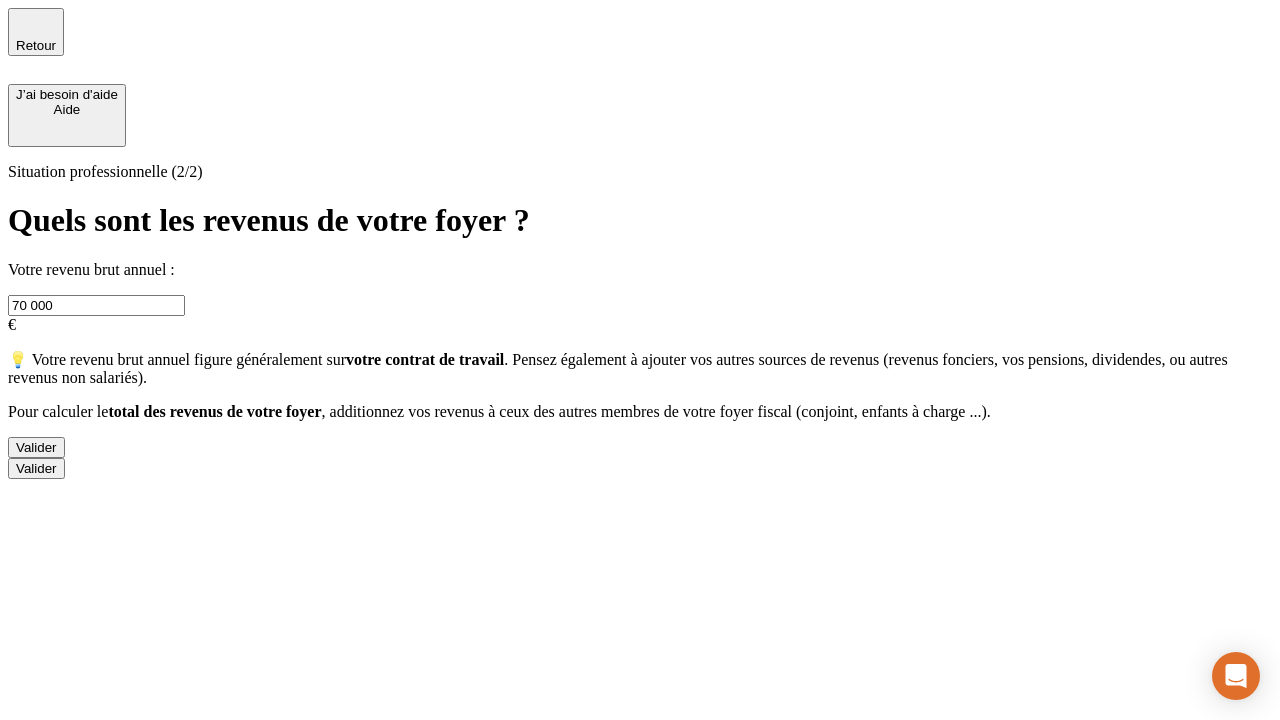 click on "Valider" at bounding box center [36, 447] 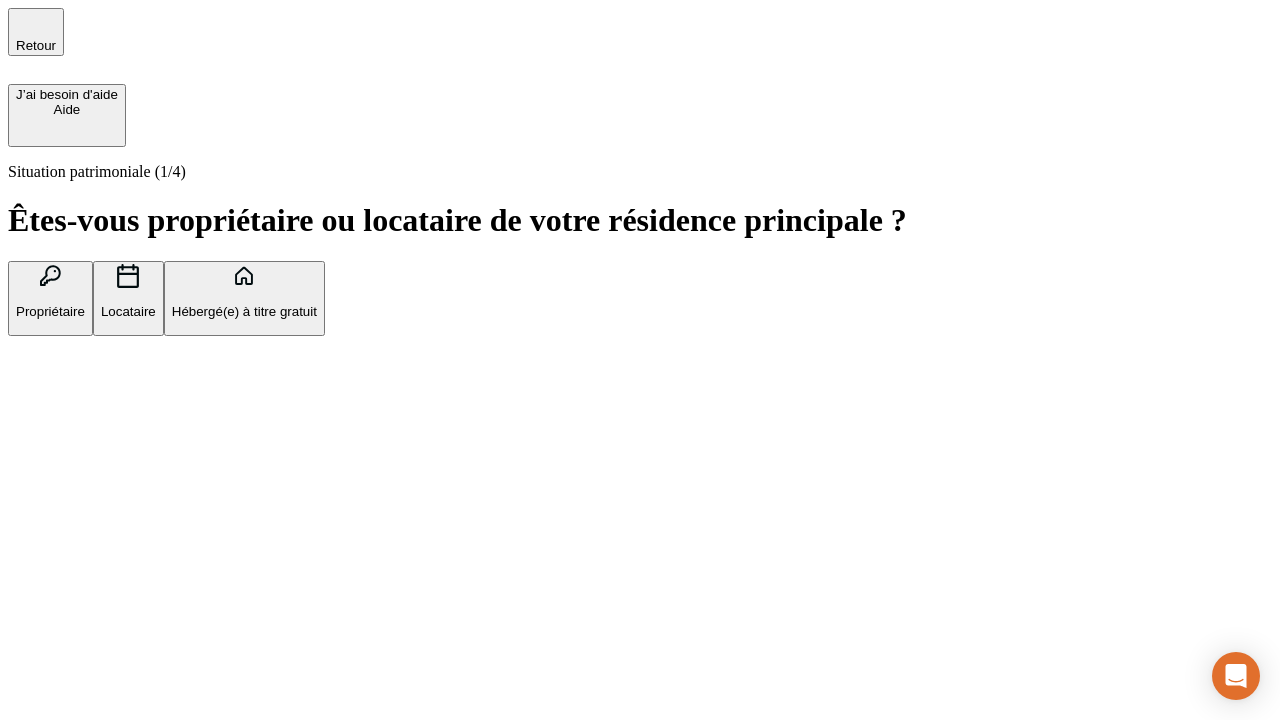 click on "Locataire" at bounding box center (128, 311) 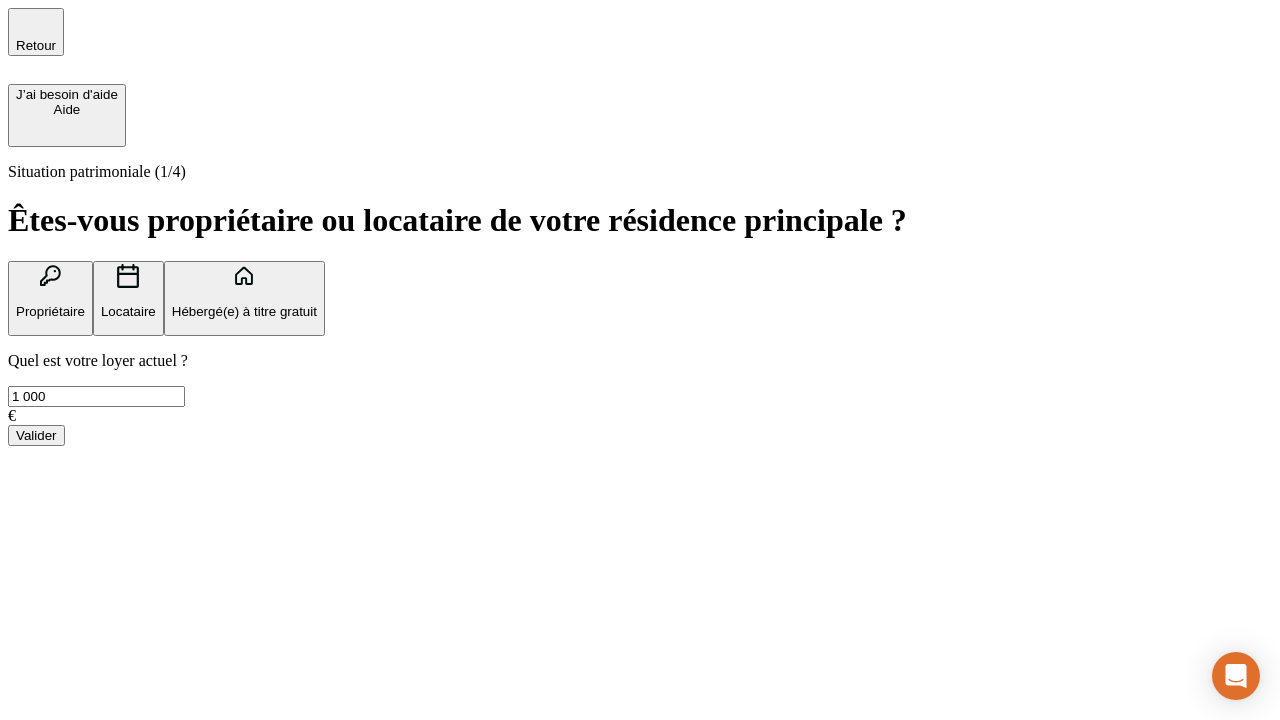type on "1 000" 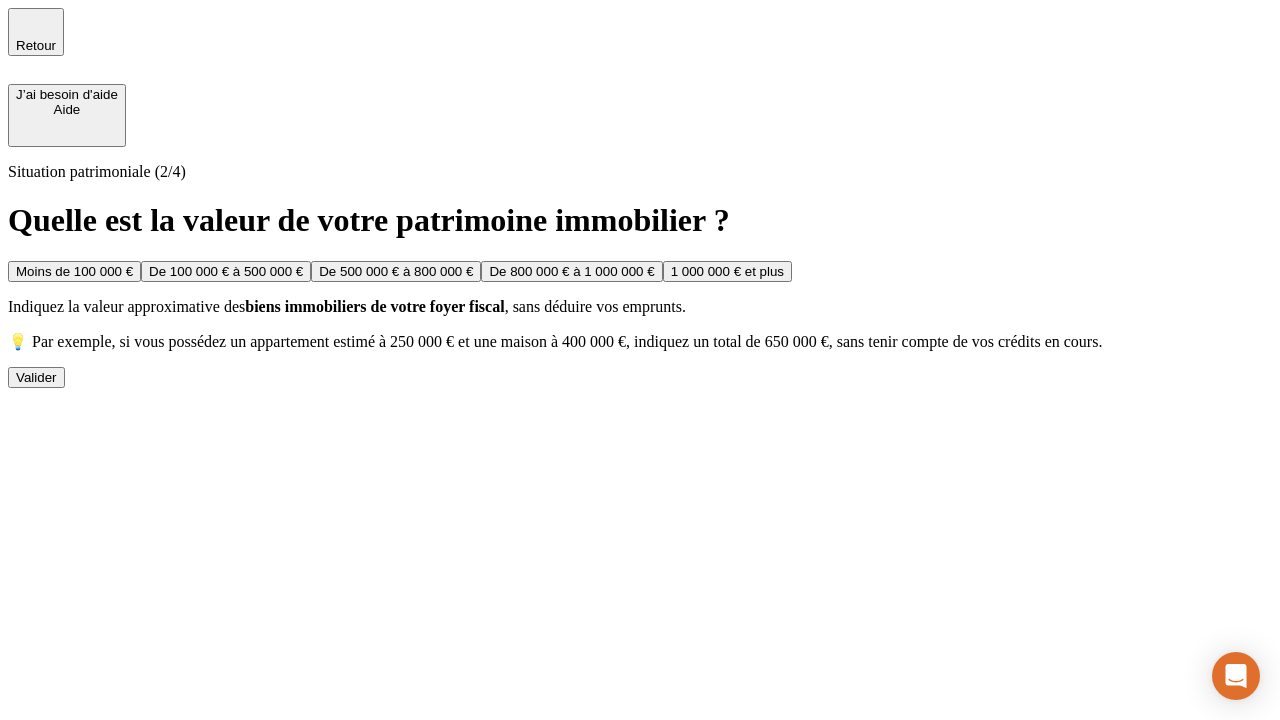 click on "De 500 000 € à 800 000 €" at bounding box center (396, 271) 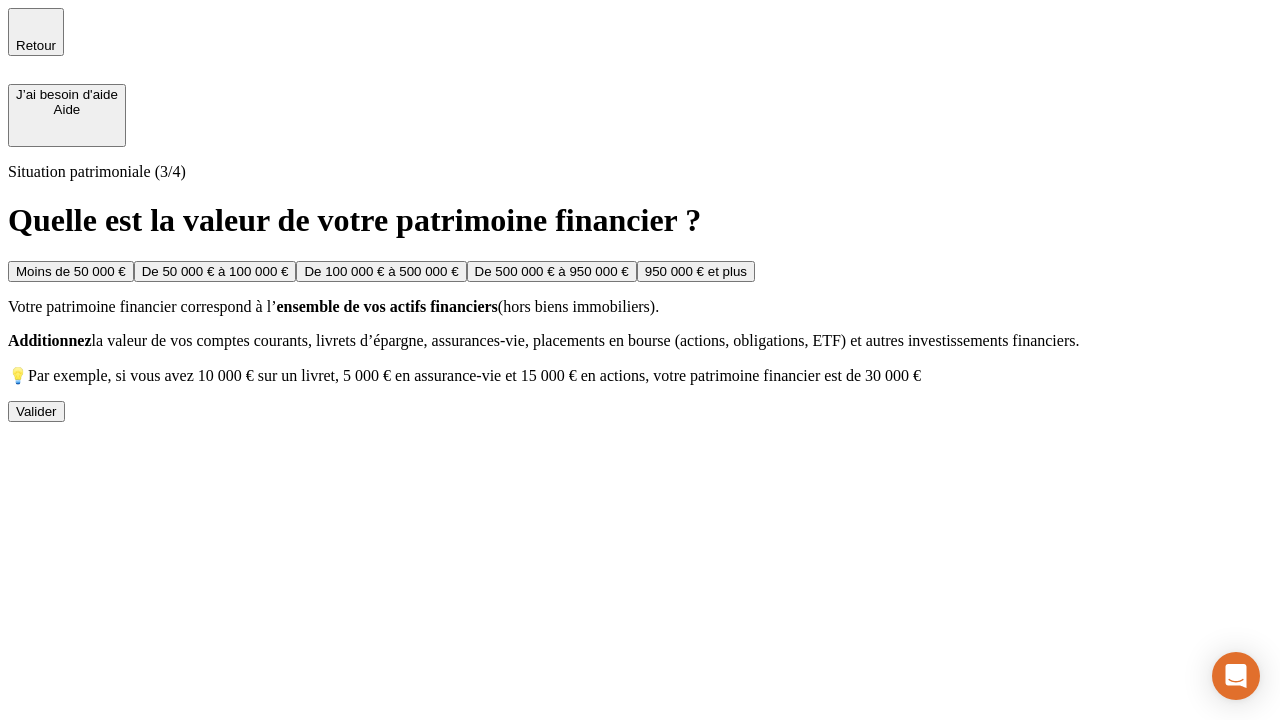 click on "Moins de 50 000 €" at bounding box center [71, 271] 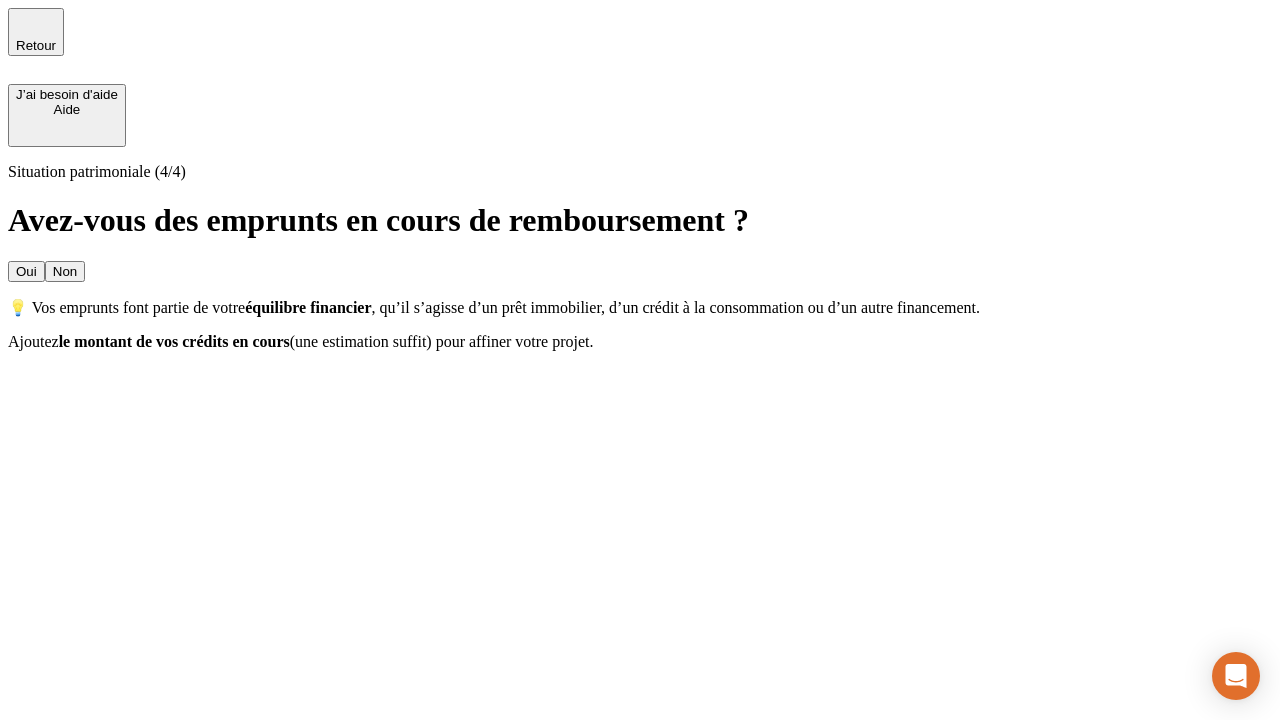 click on "Oui" at bounding box center [26, 271] 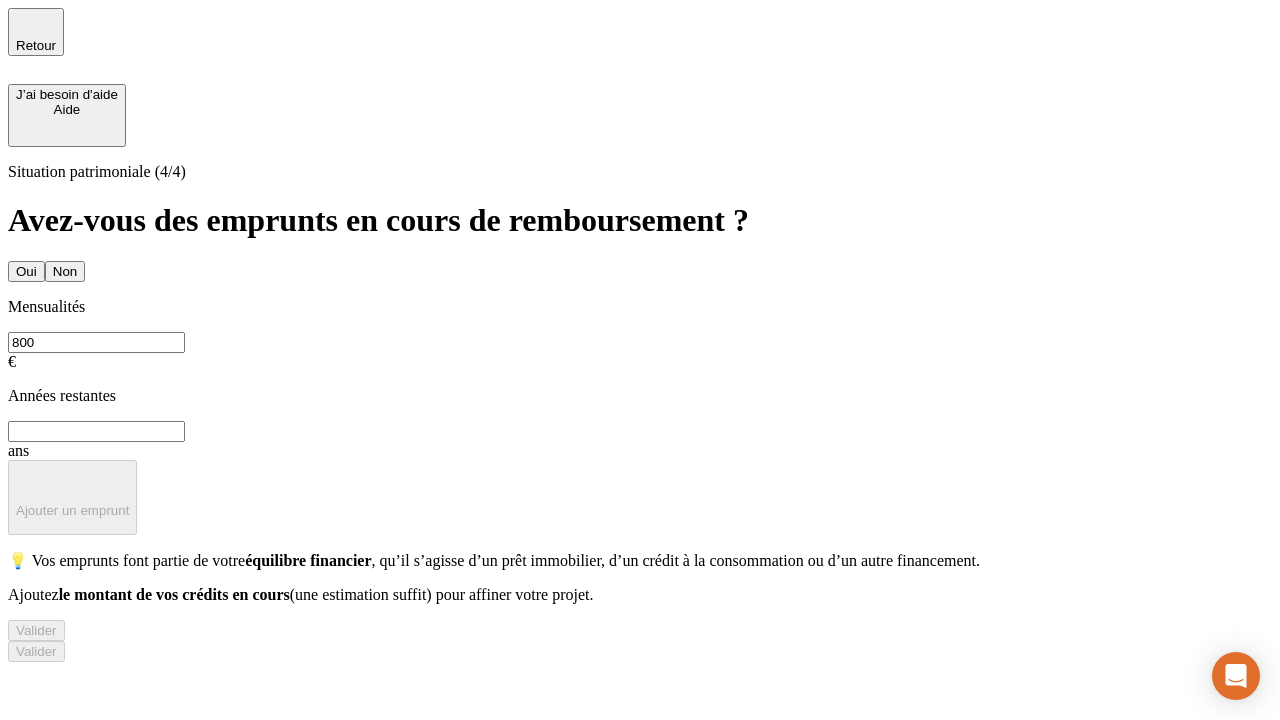 type on "800" 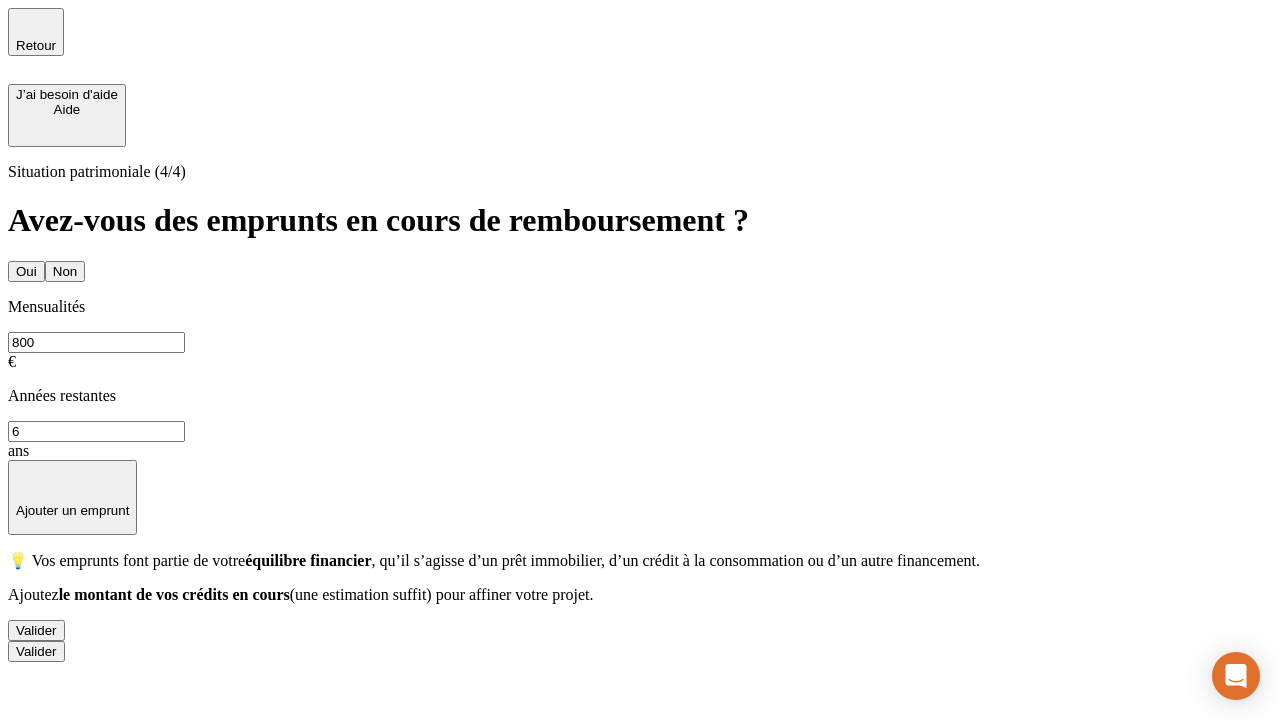 type on "6" 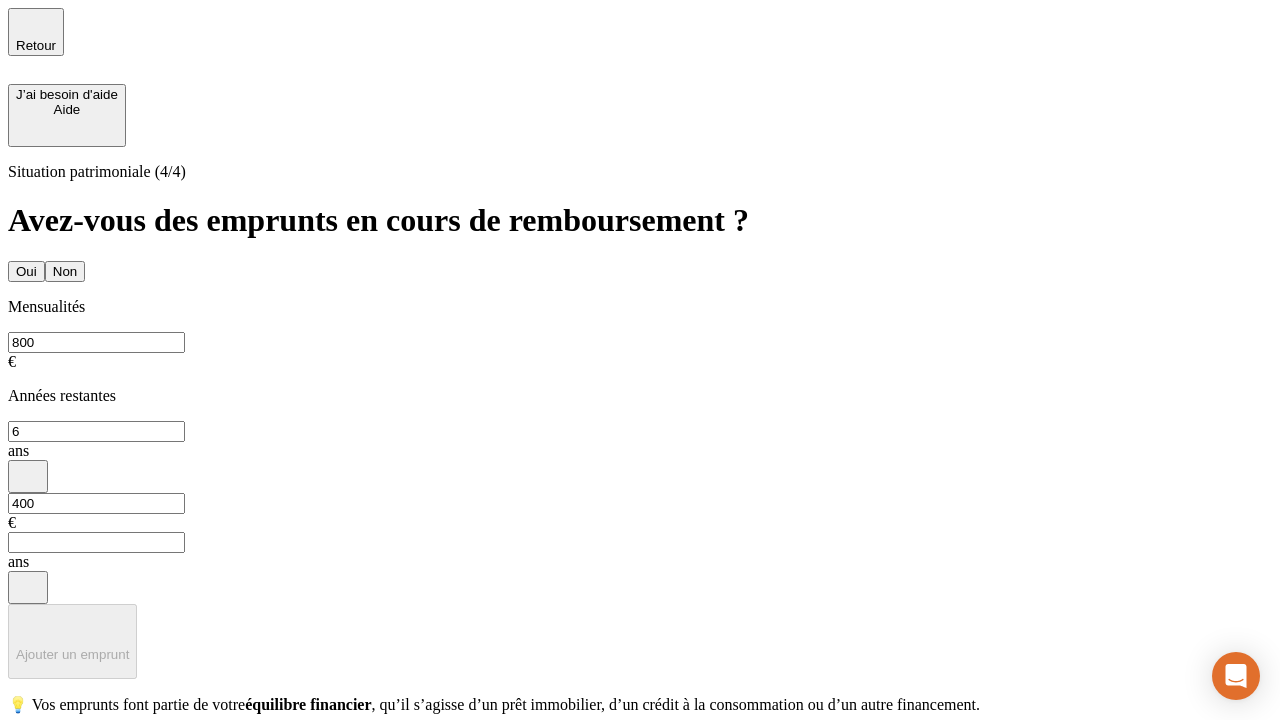 type on "400" 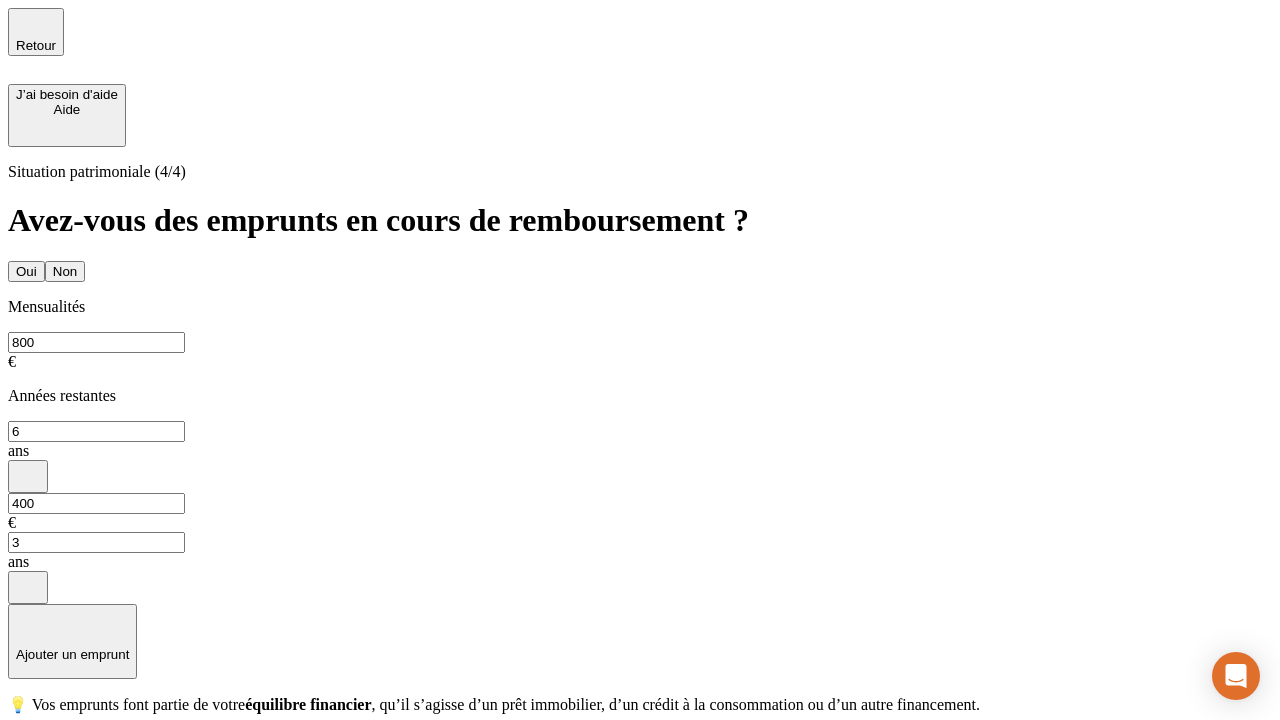 click on "Valider" at bounding box center (36, 774) 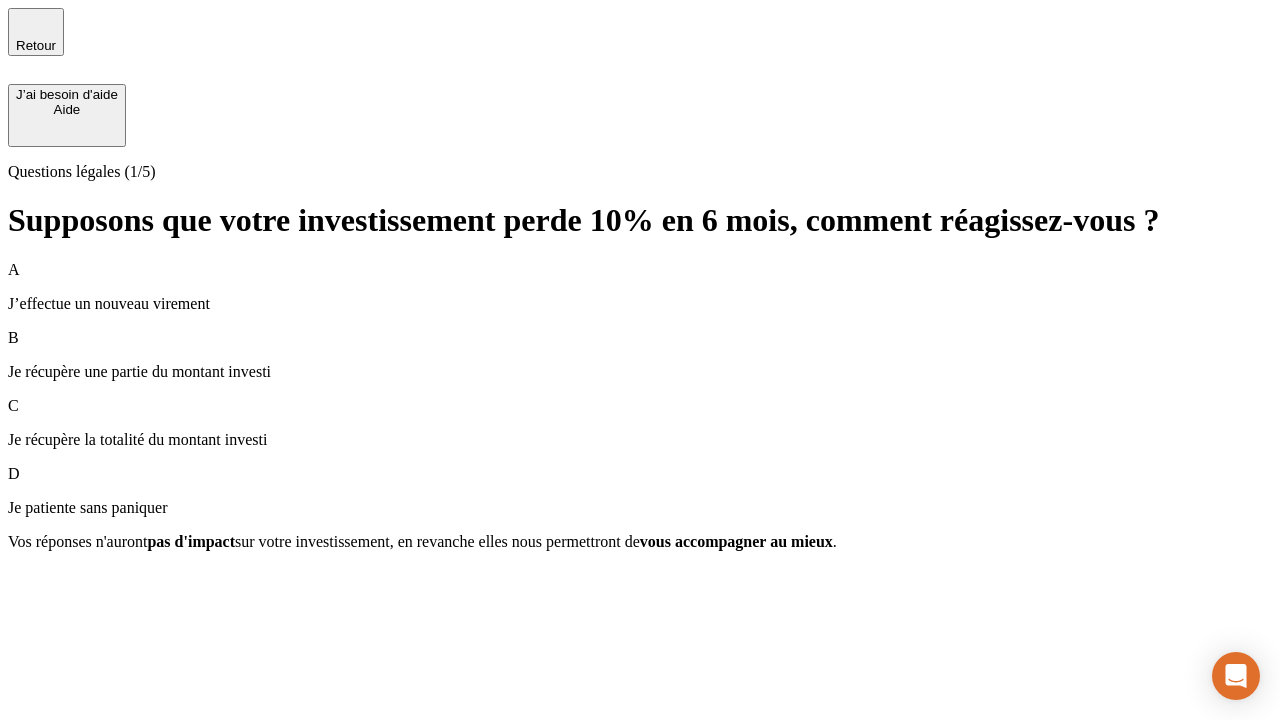 click on "Je récupère une partie du montant investi" at bounding box center (640, 372) 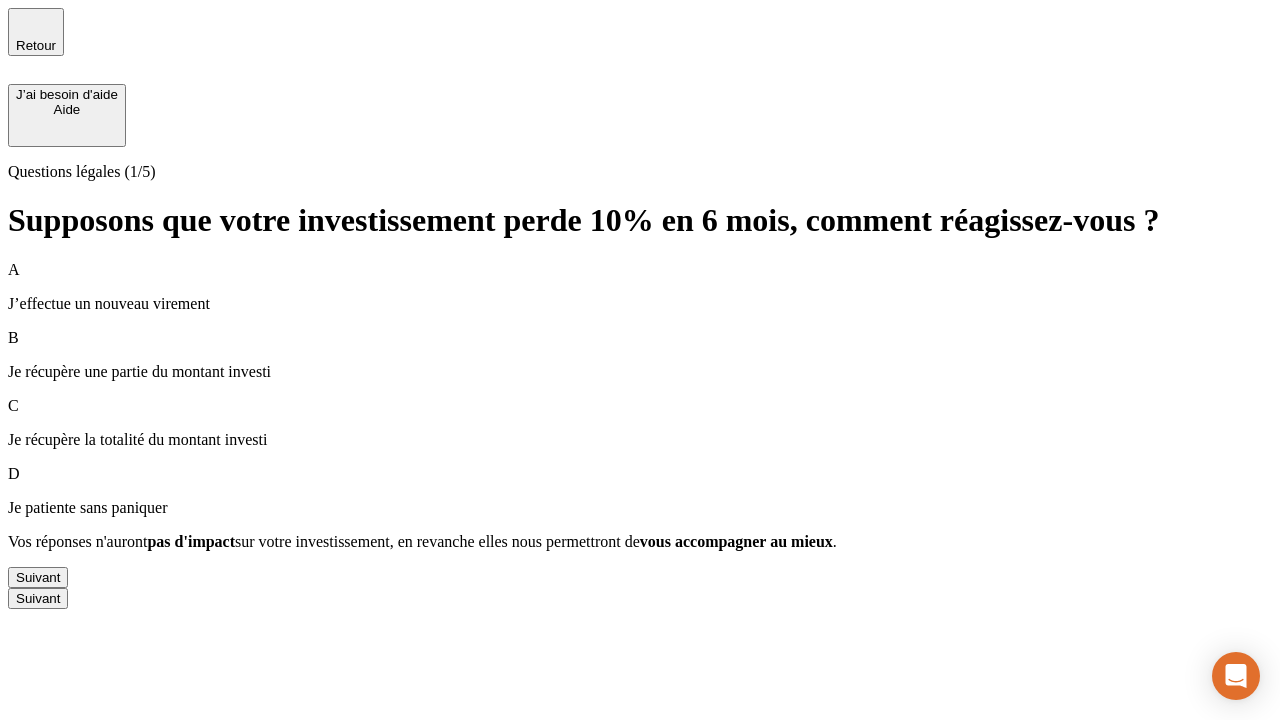 click on "Suivant" at bounding box center [38, 577] 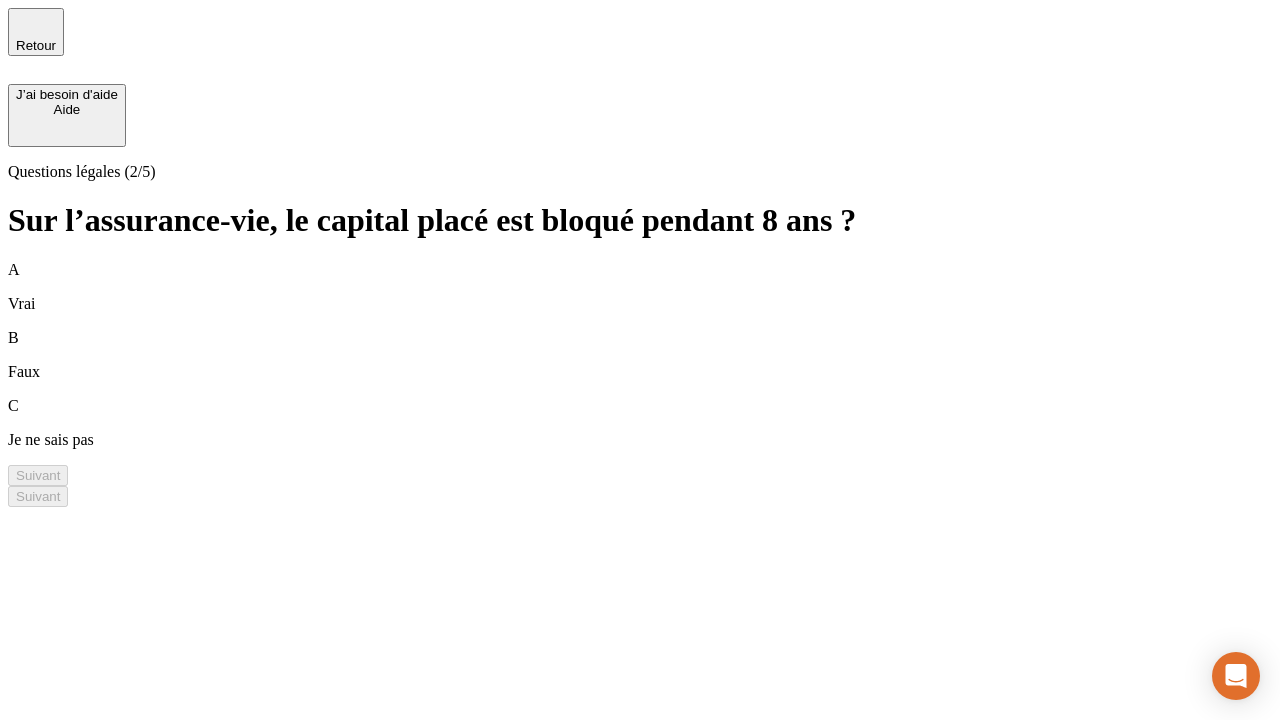 click on "B Faux" at bounding box center [640, 355] 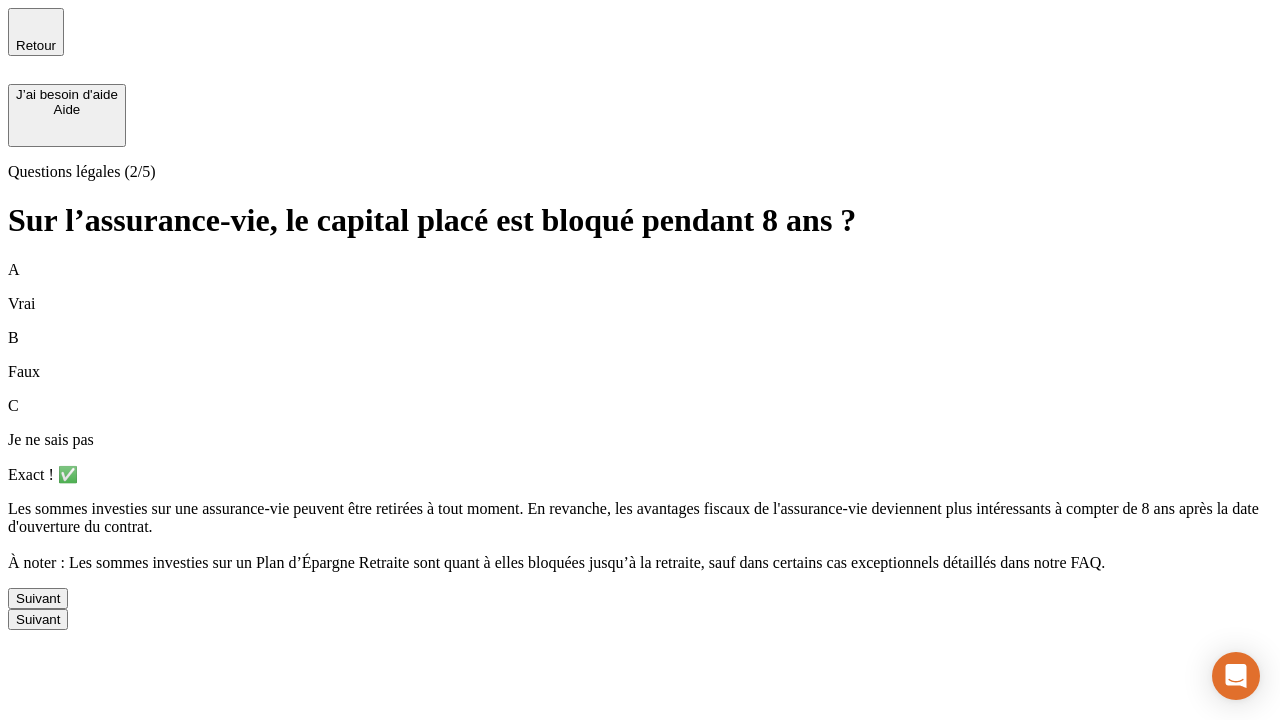 click on "Suivant" at bounding box center (38, 598) 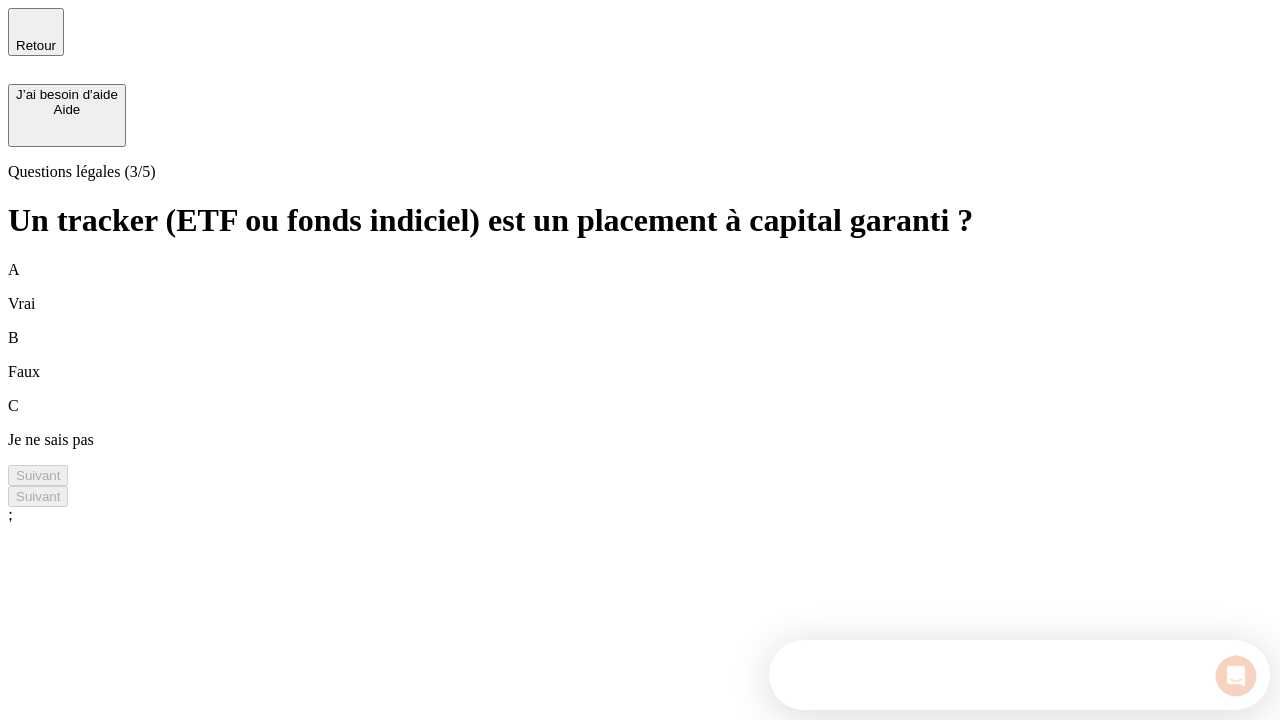 scroll, scrollTop: 0, scrollLeft: 0, axis: both 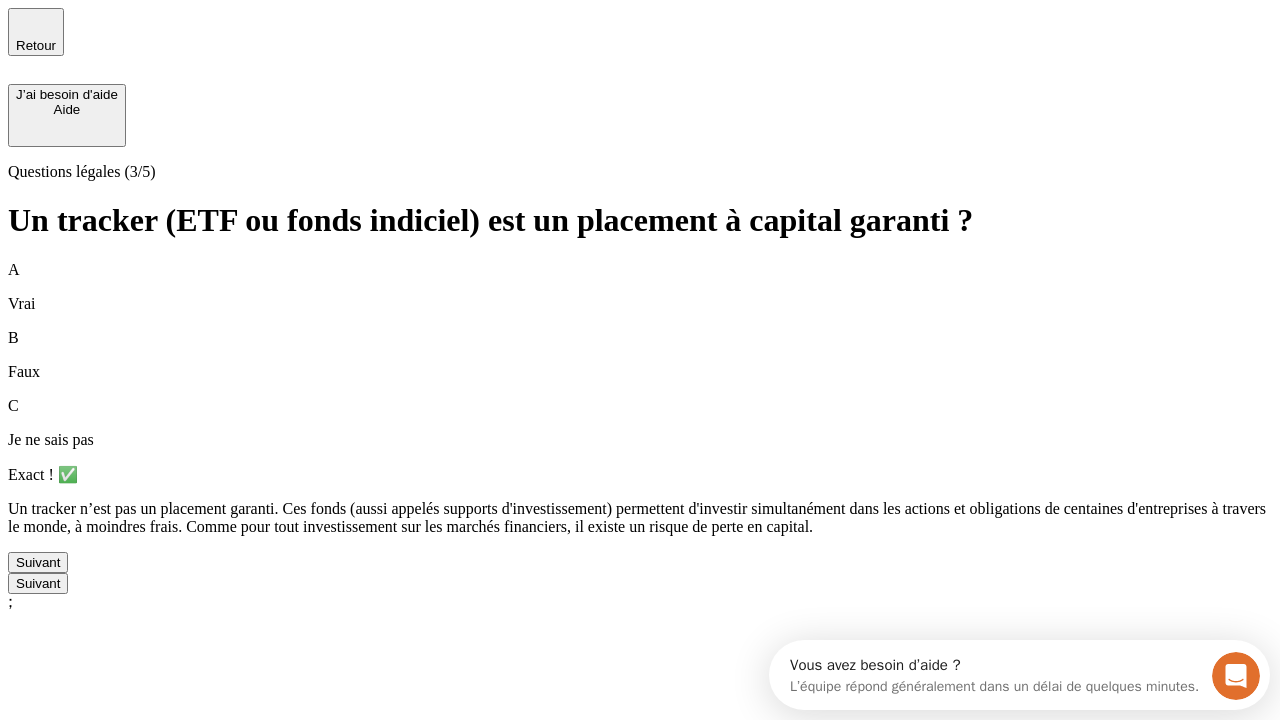 click on "Suivant" at bounding box center [38, 562] 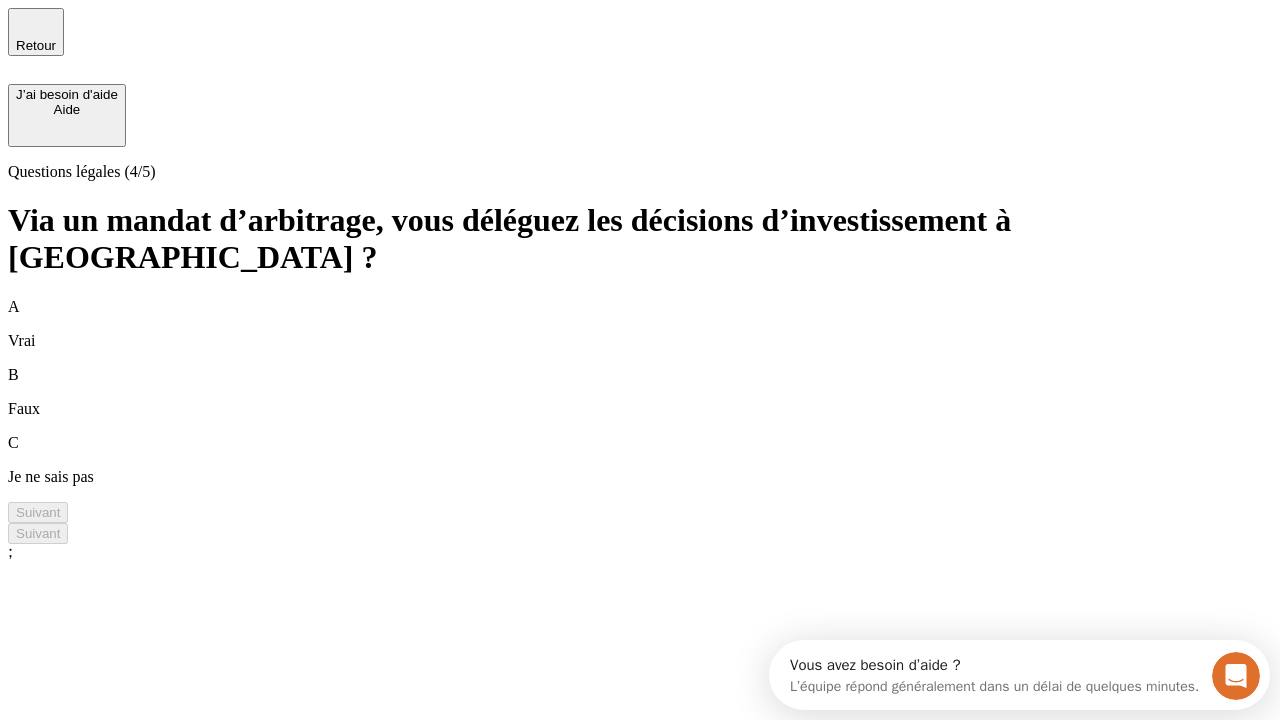 click on "A Vrai" at bounding box center (640, 324) 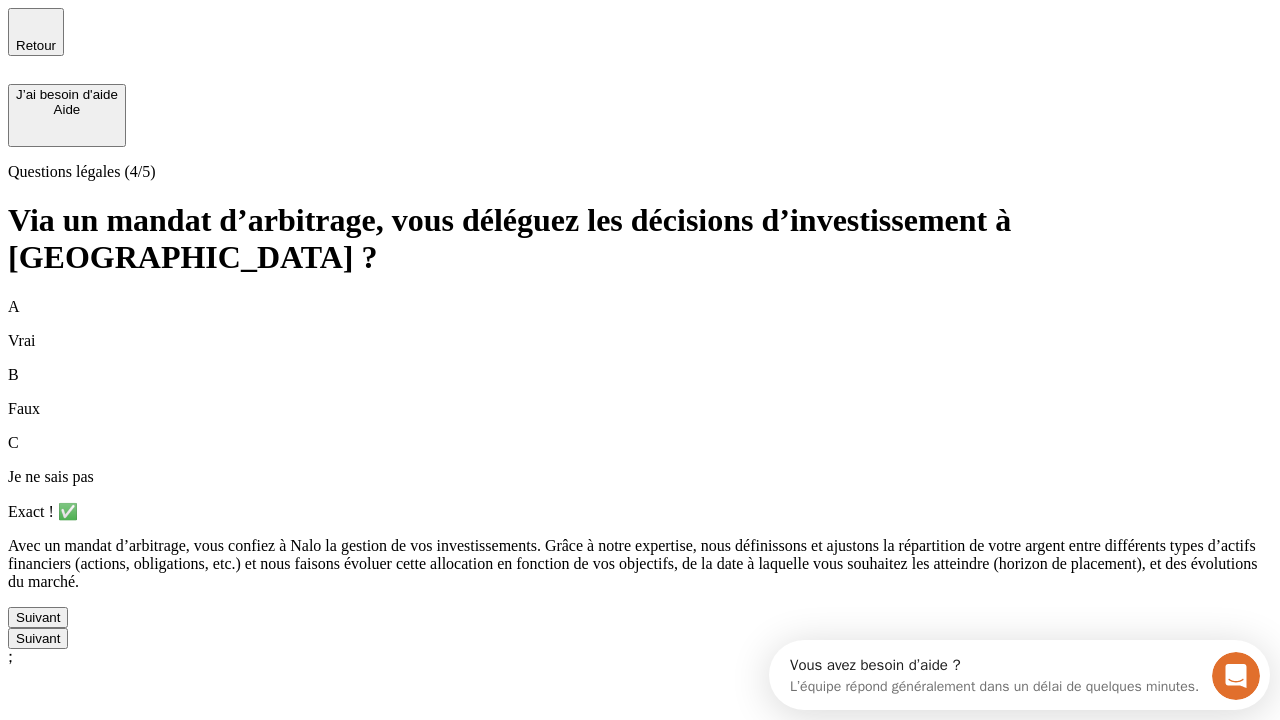 click on "Suivant" at bounding box center [38, 617] 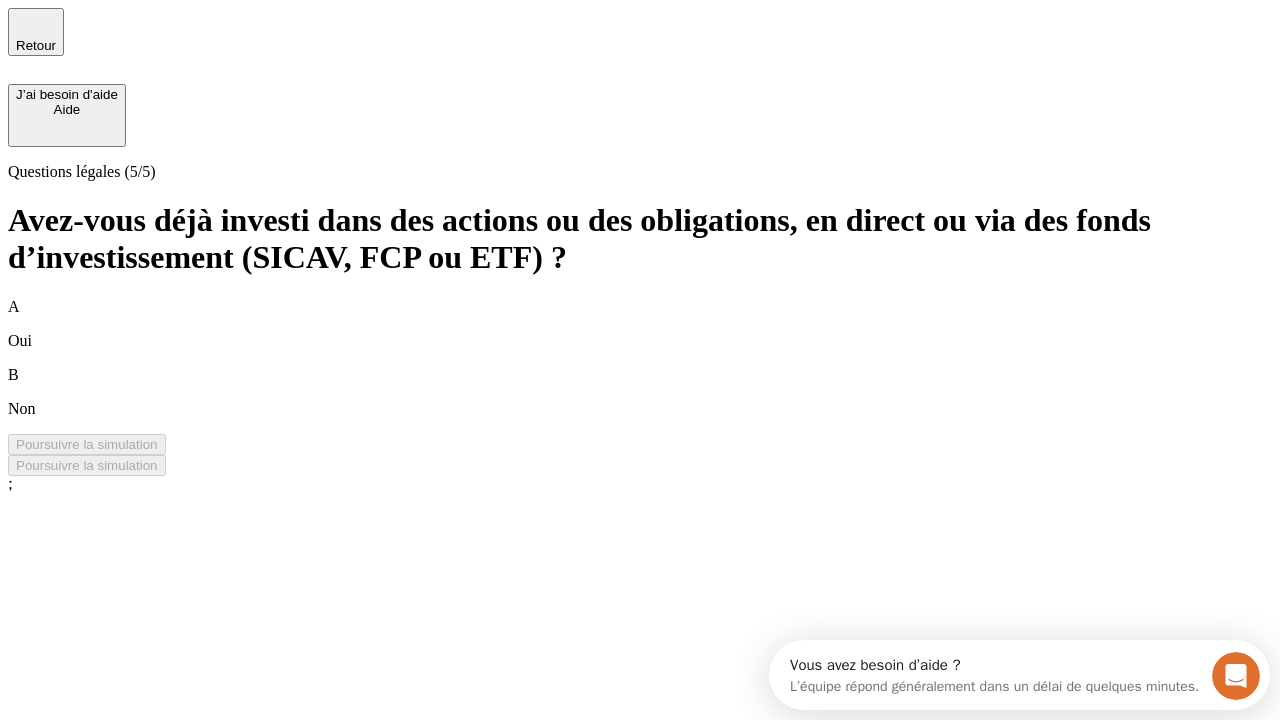 click on "B Non" at bounding box center (640, 392) 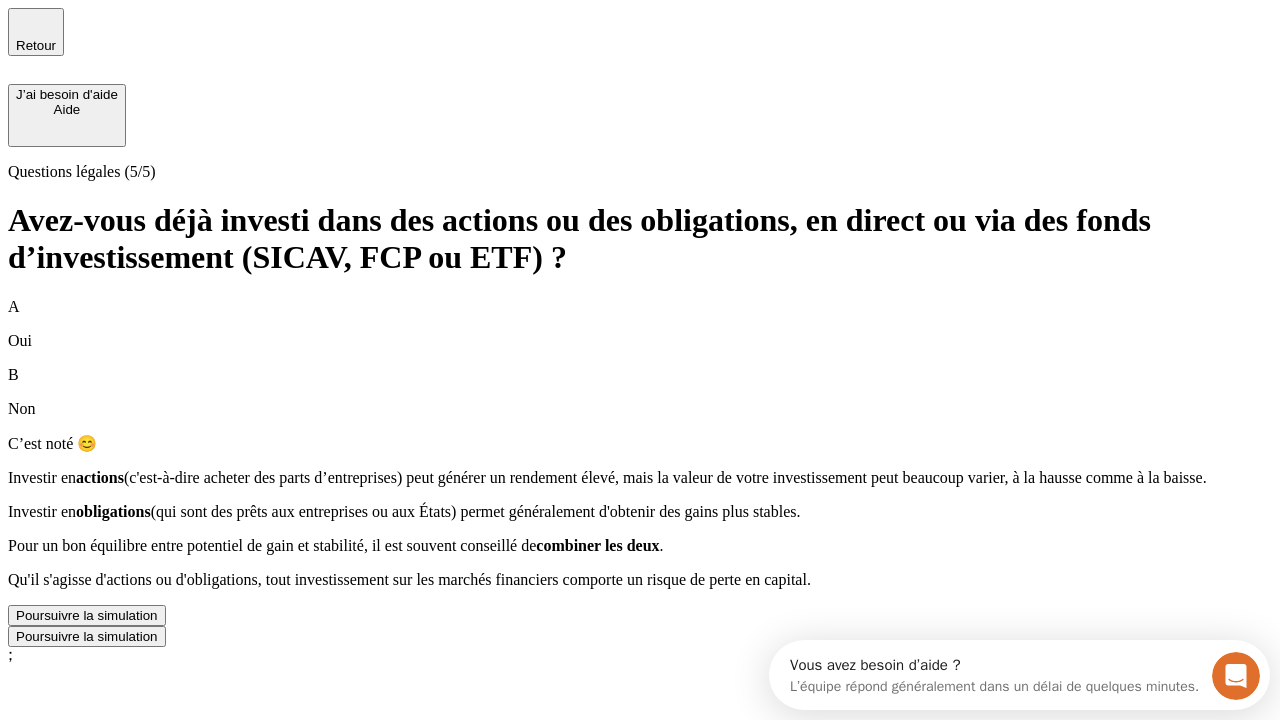 click on "Poursuivre la simulation" at bounding box center (87, 615) 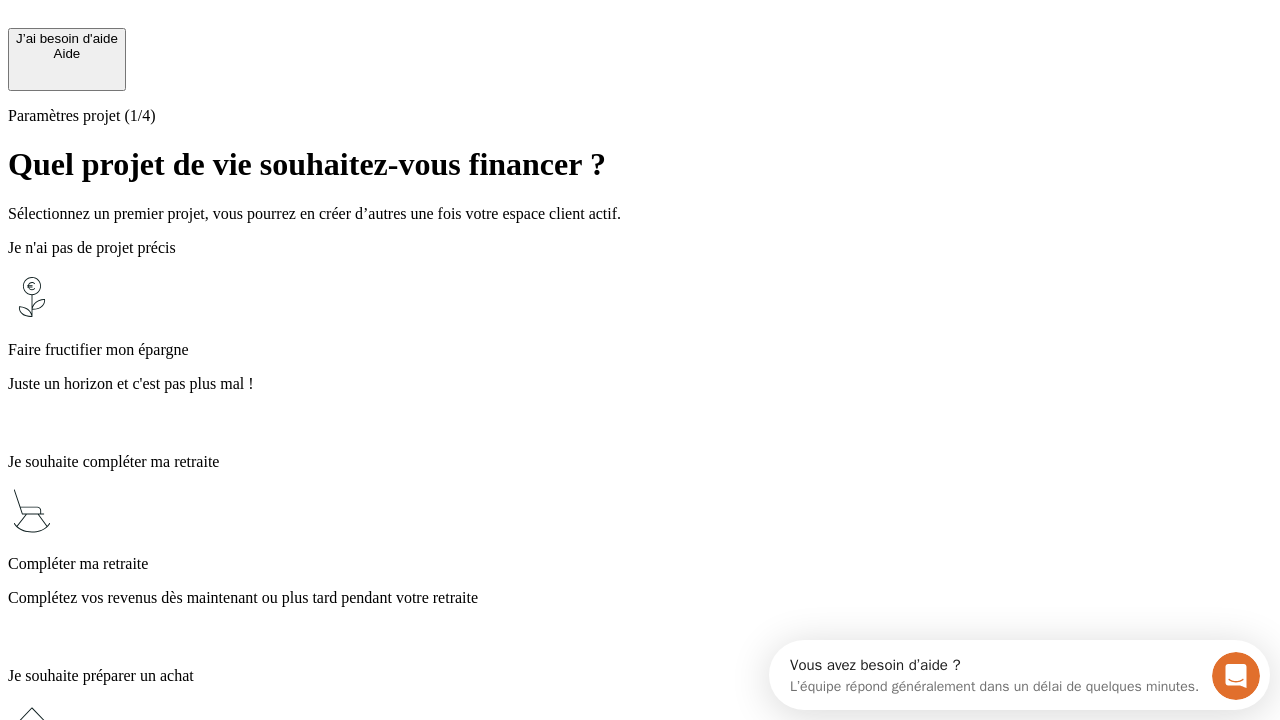 scroll, scrollTop: 18, scrollLeft: 0, axis: vertical 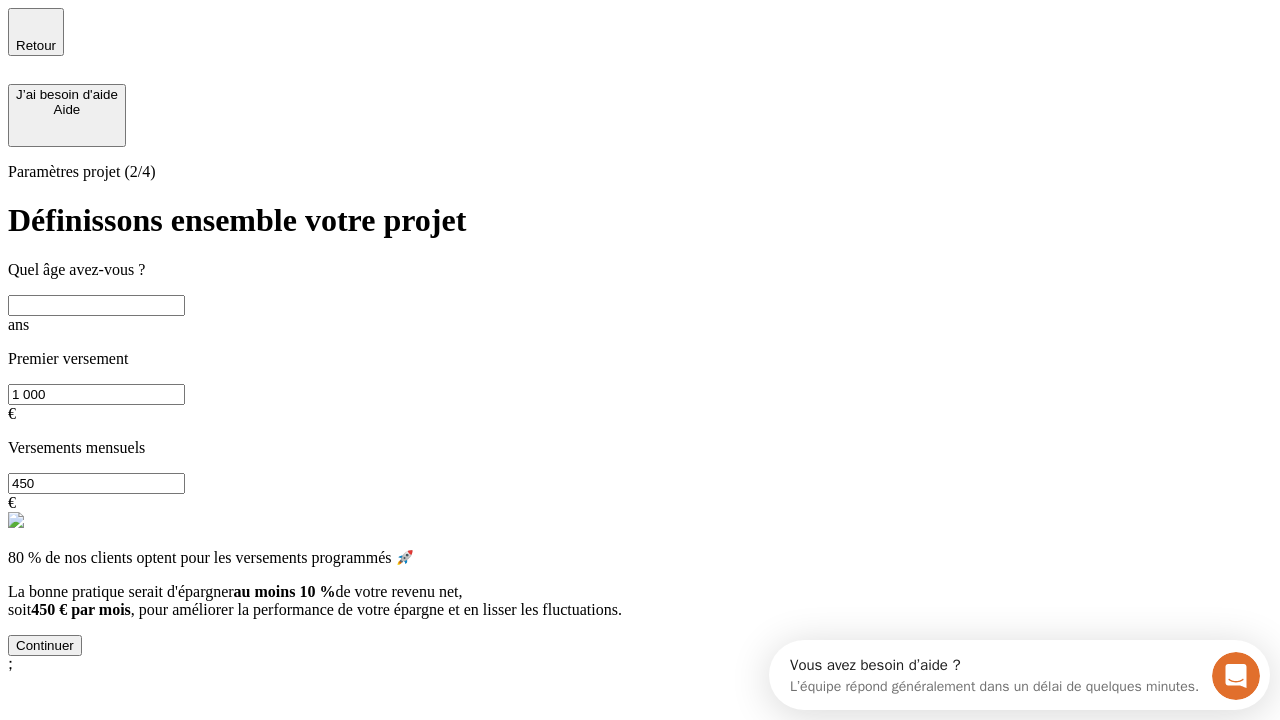 click at bounding box center [96, 305] 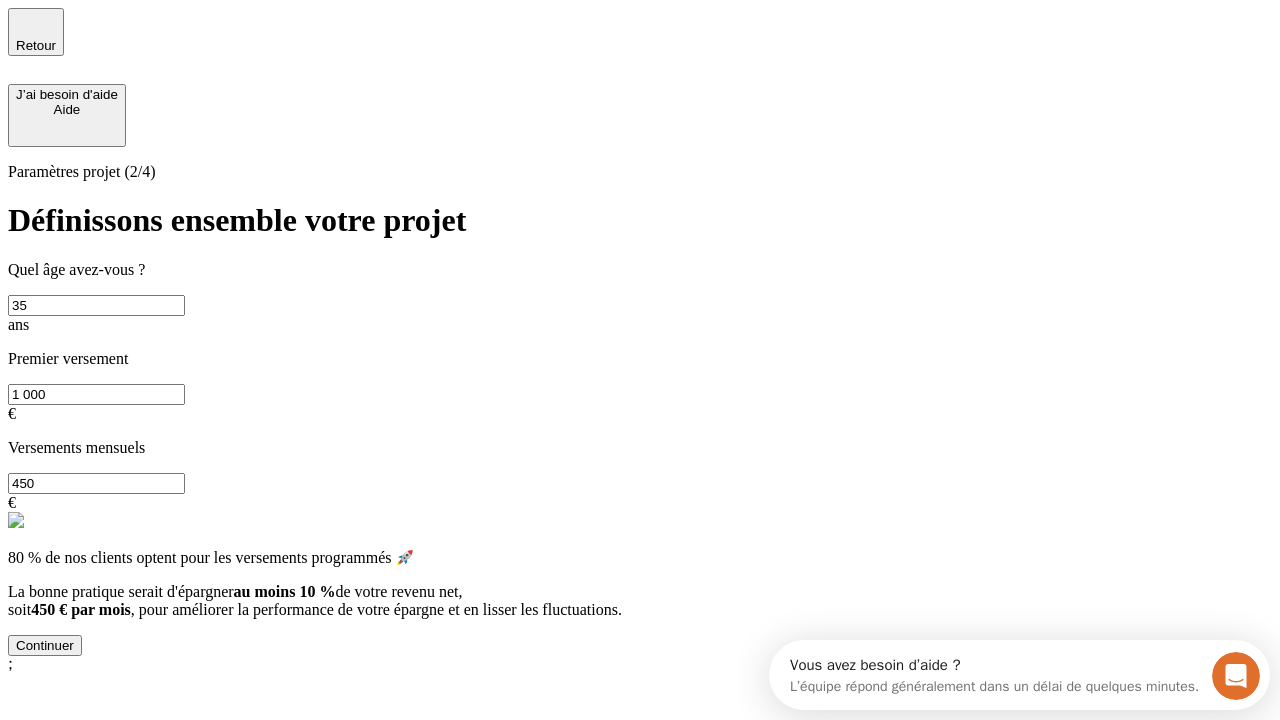 type on "35" 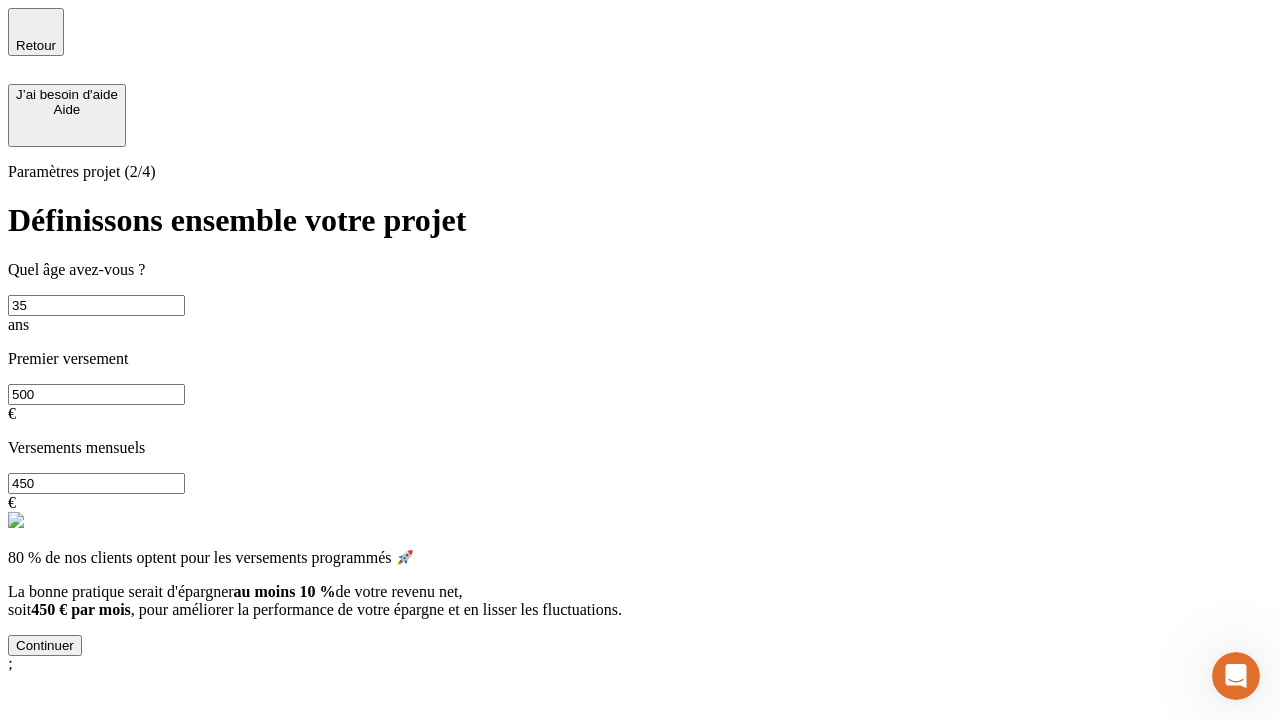 type on "500" 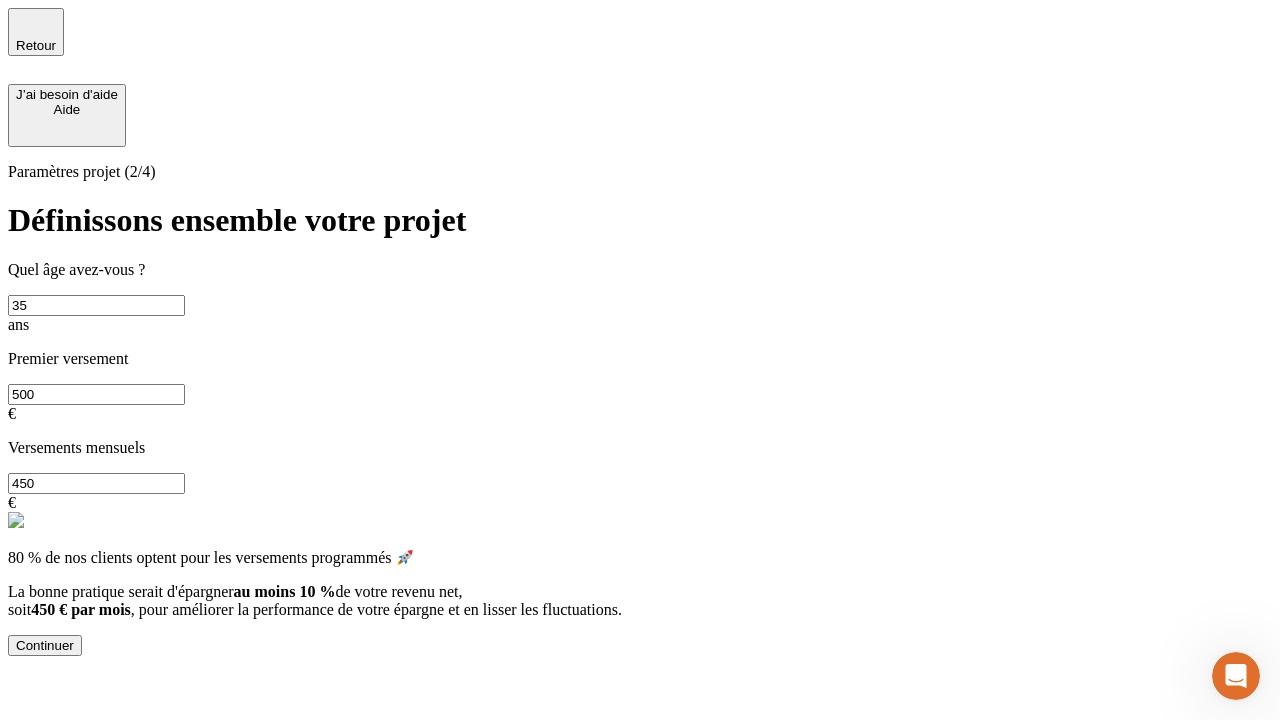 scroll, scrollTop: 0, scrollLeft: 0, axis: both 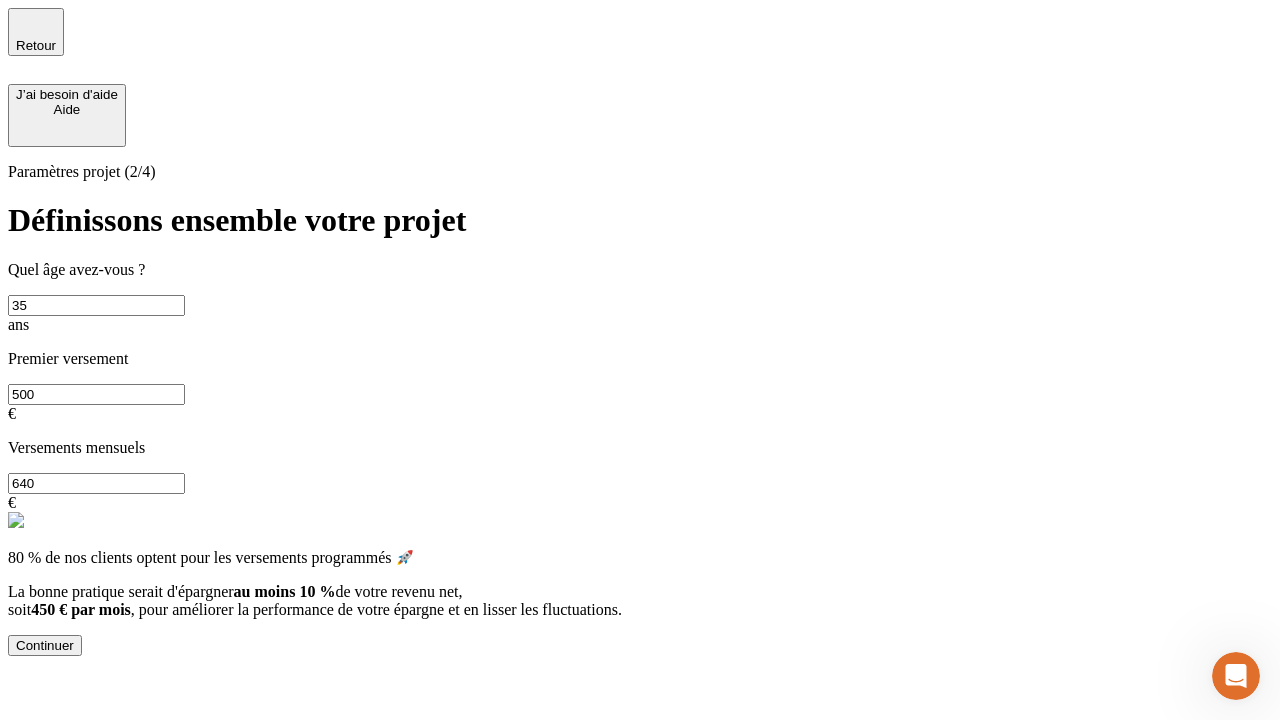 type on "640" 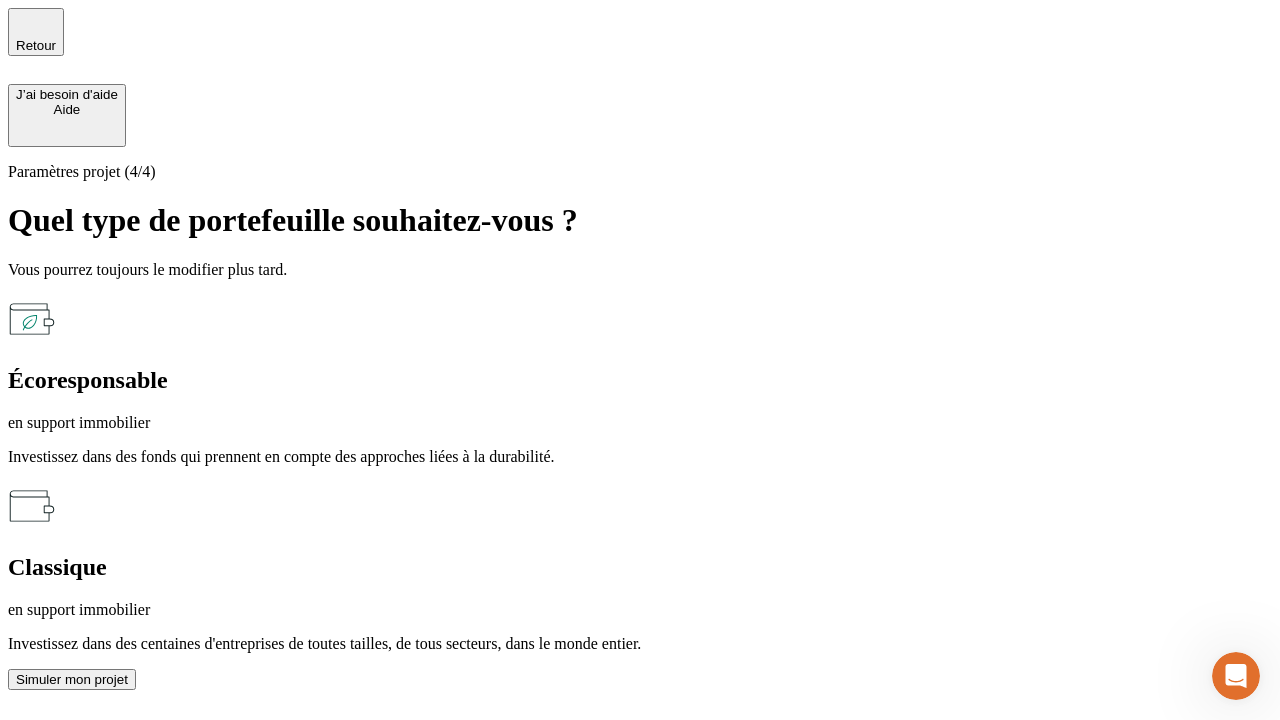 click on "en support immobilier" at bounding box center (640, 423) 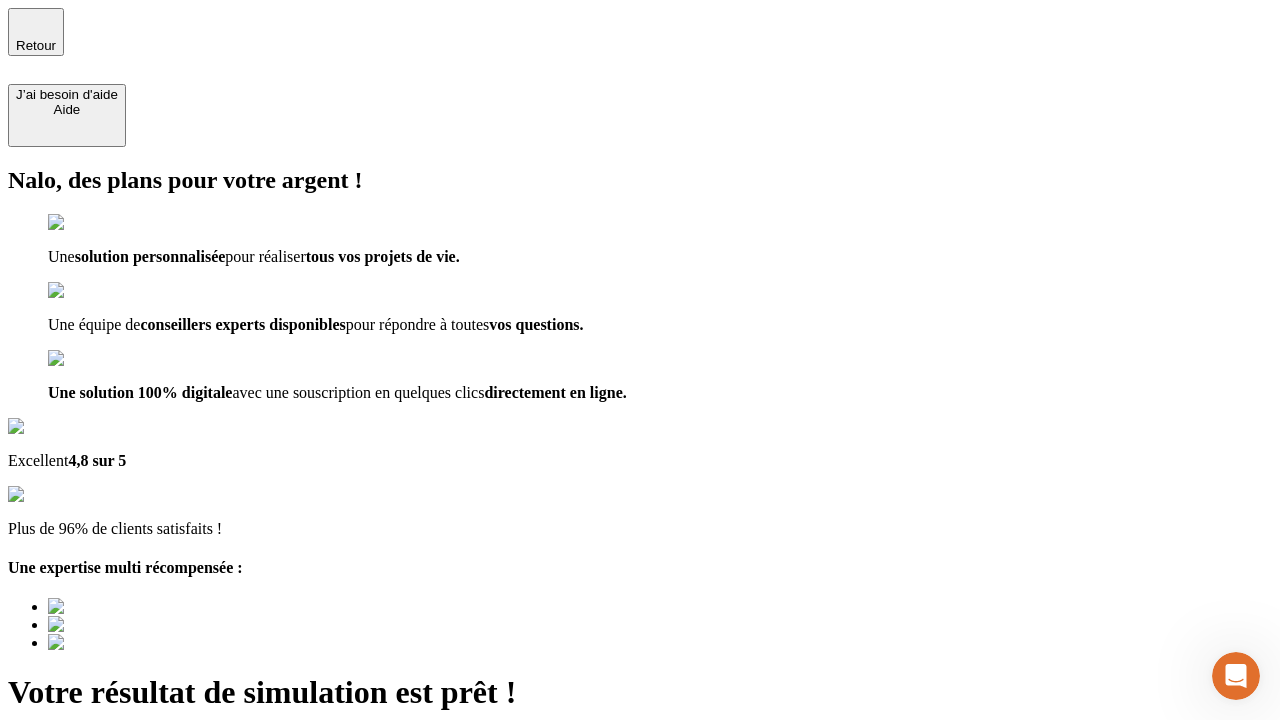 click on "Découvrir ma simulation" at bounding box center (87, 797) 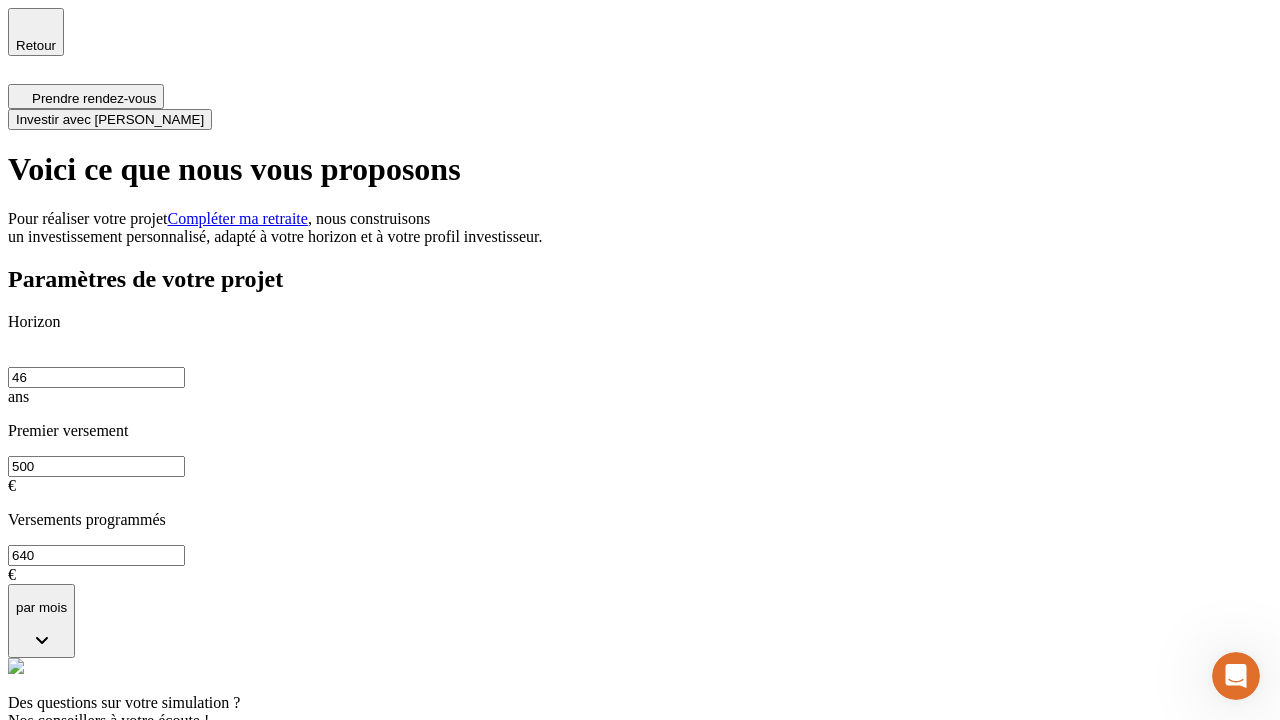 click on "Investir avec [PERSON_NAME]" at bounding box center (110, 119) 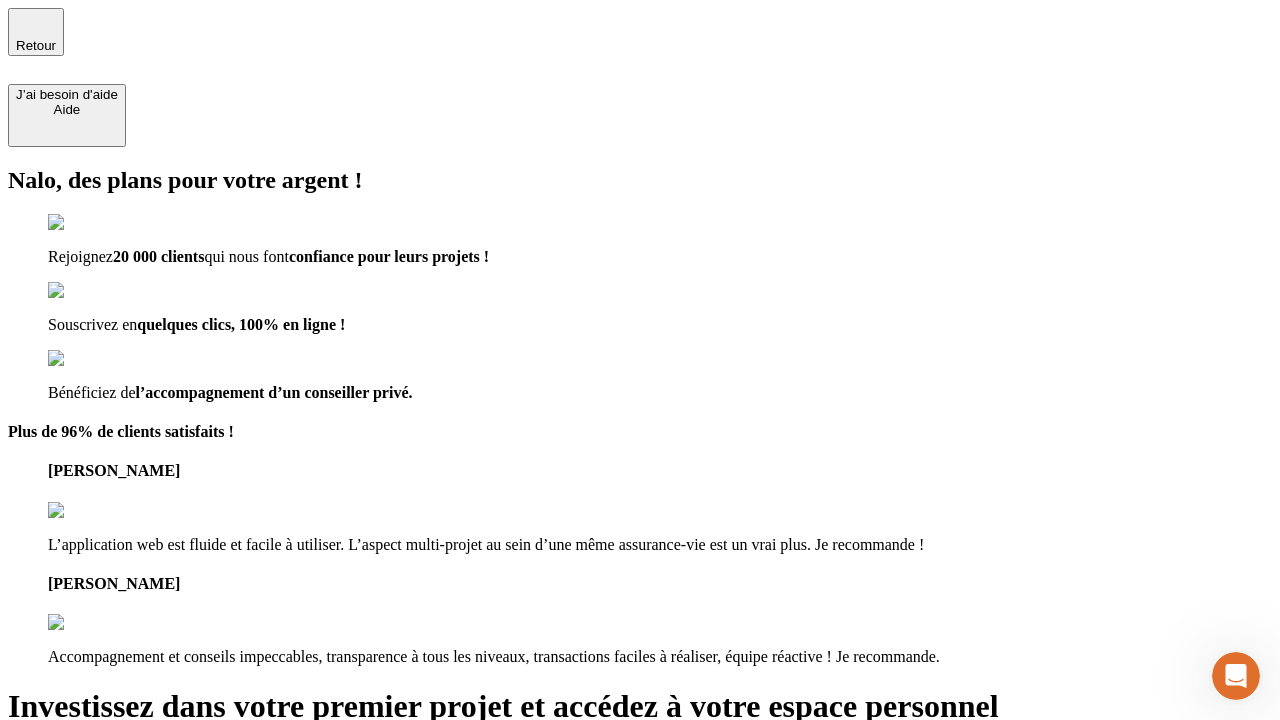 type on "[EMAIL_ADDRESS][DOMAIN_NAME]" 